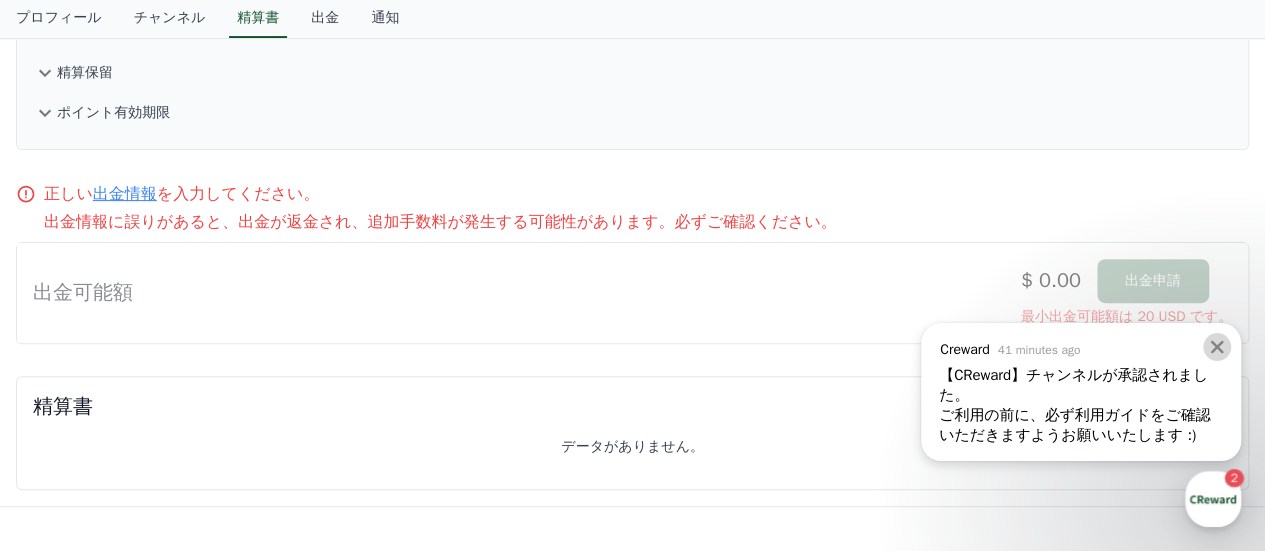 scroll, scrollTop: 226, scrollLeft: 0, axis: vertical 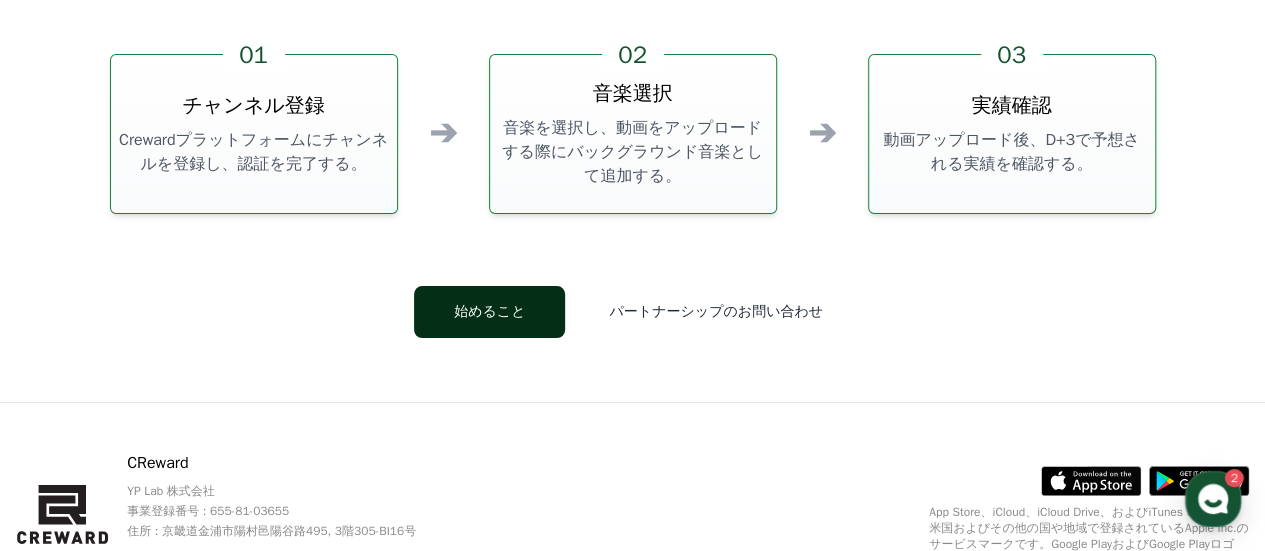 click on "始めること" at bounding box center [489, 312] 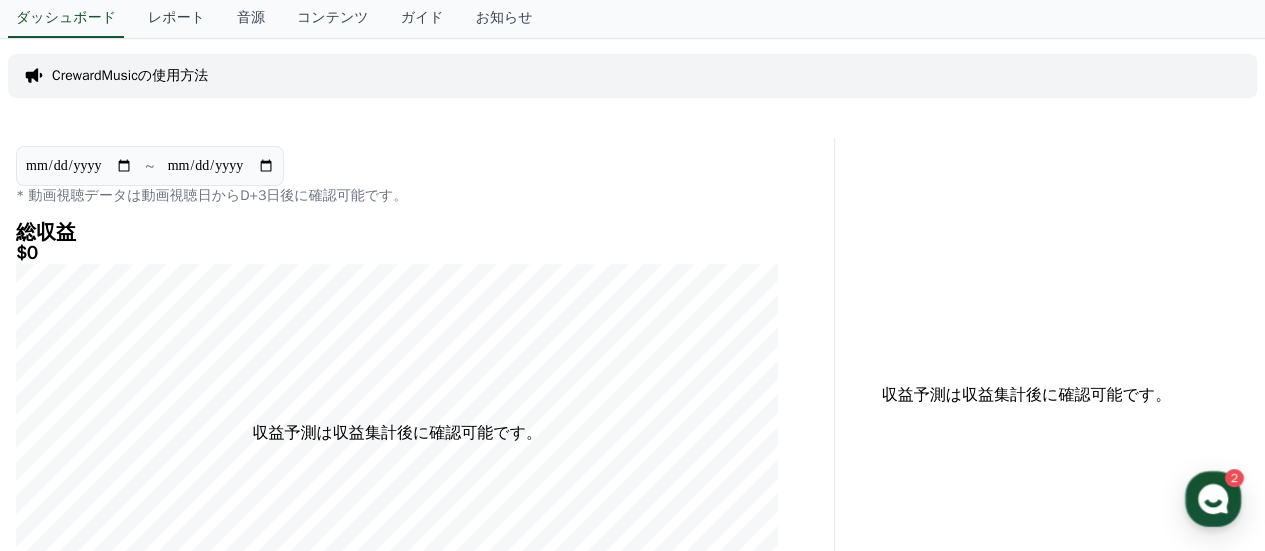 scroll, scrollTop: 0, scrollLeft: 0, axis: both 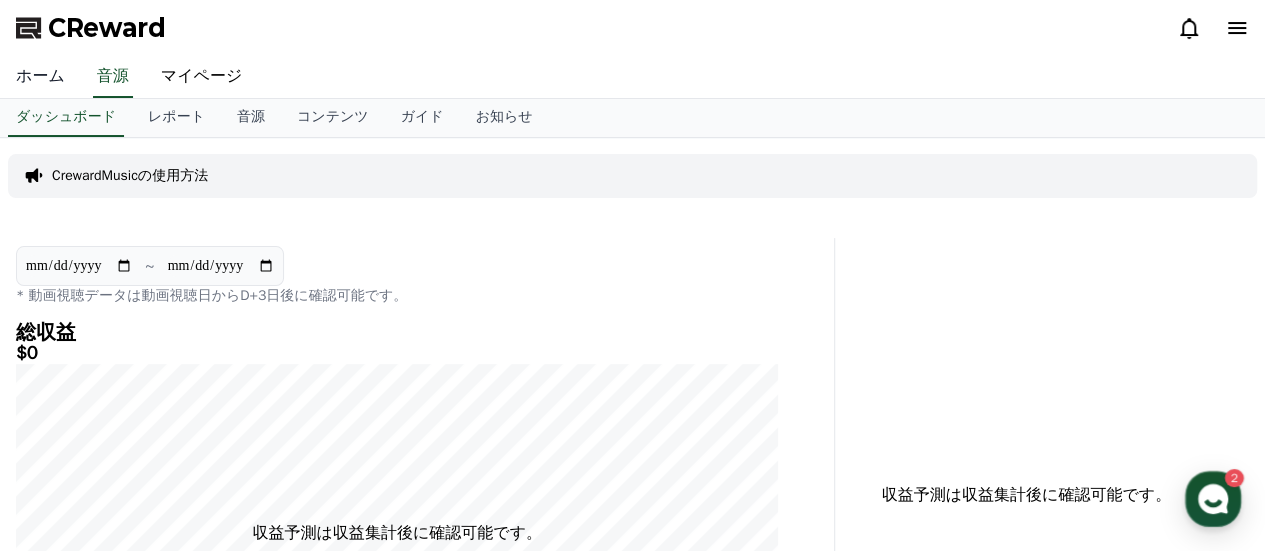 click on "ホーム" at bounding box center (40, 77) 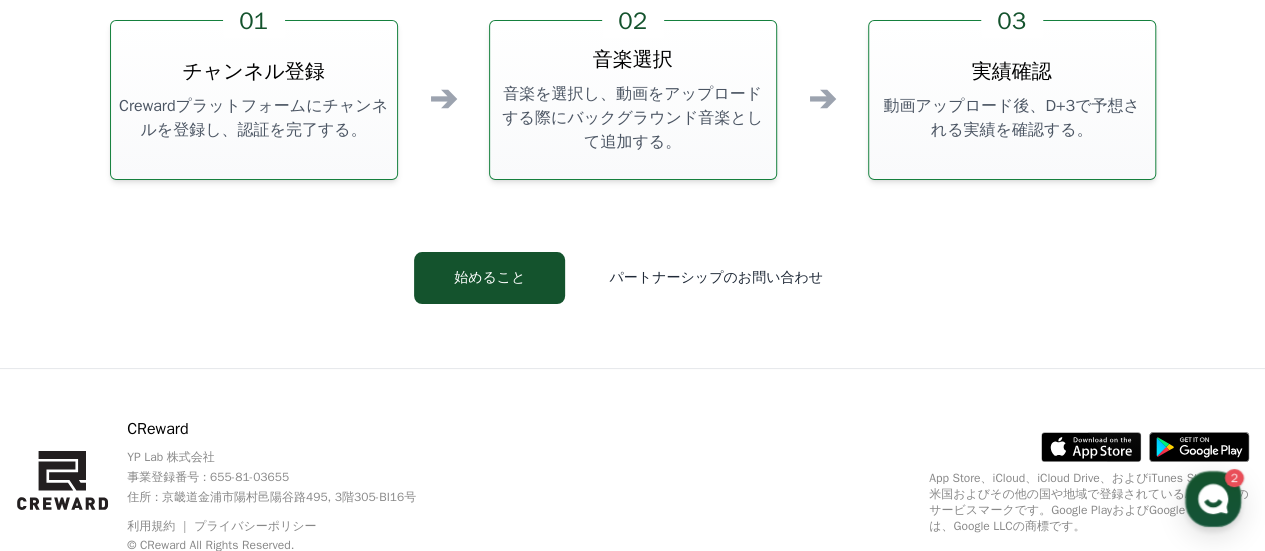 scroll, scrollTop: 5418, scrollLeft: 0, axis: vertical 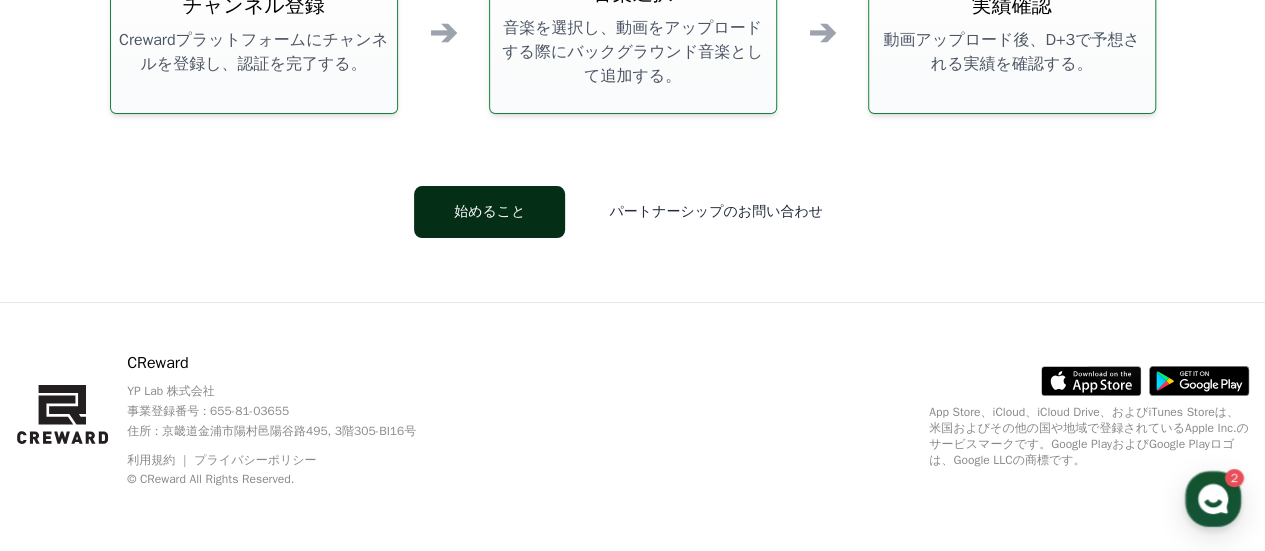 click on "始めること" at bounding box center [489, 212] 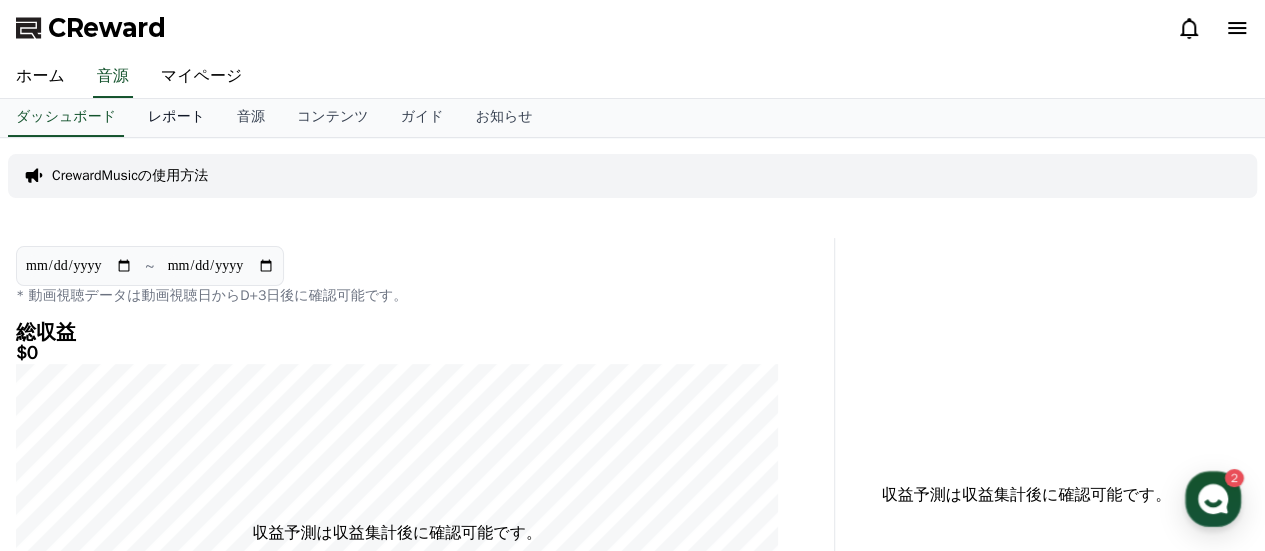 scroll, scrollTop: 0, scrollLeft: 0, axis: both 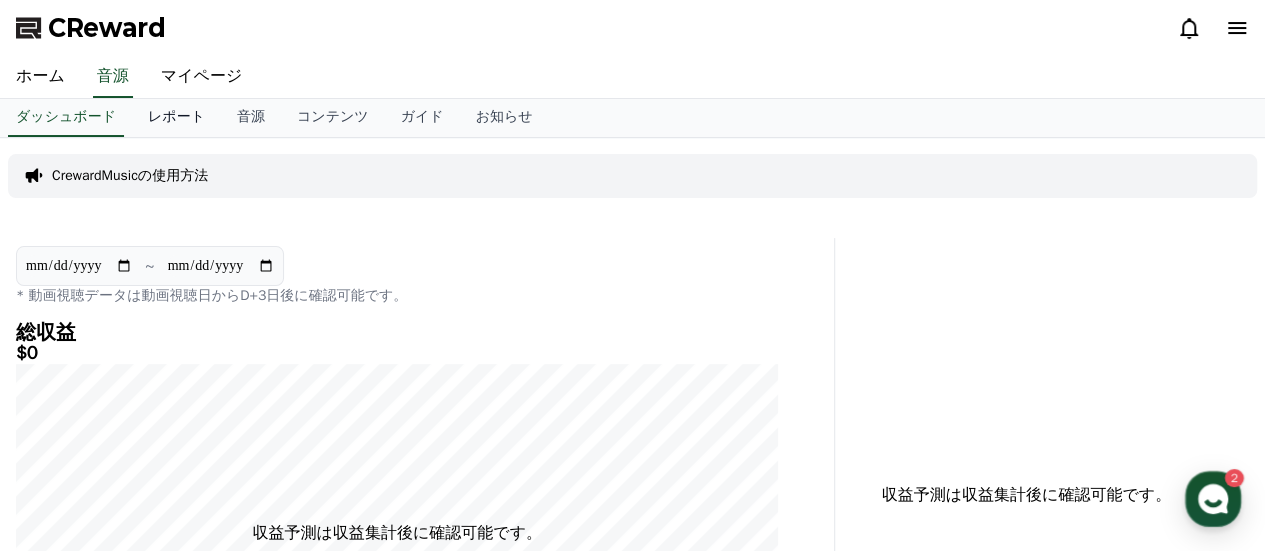 click on "レポート" at bounding box center (176, 118) 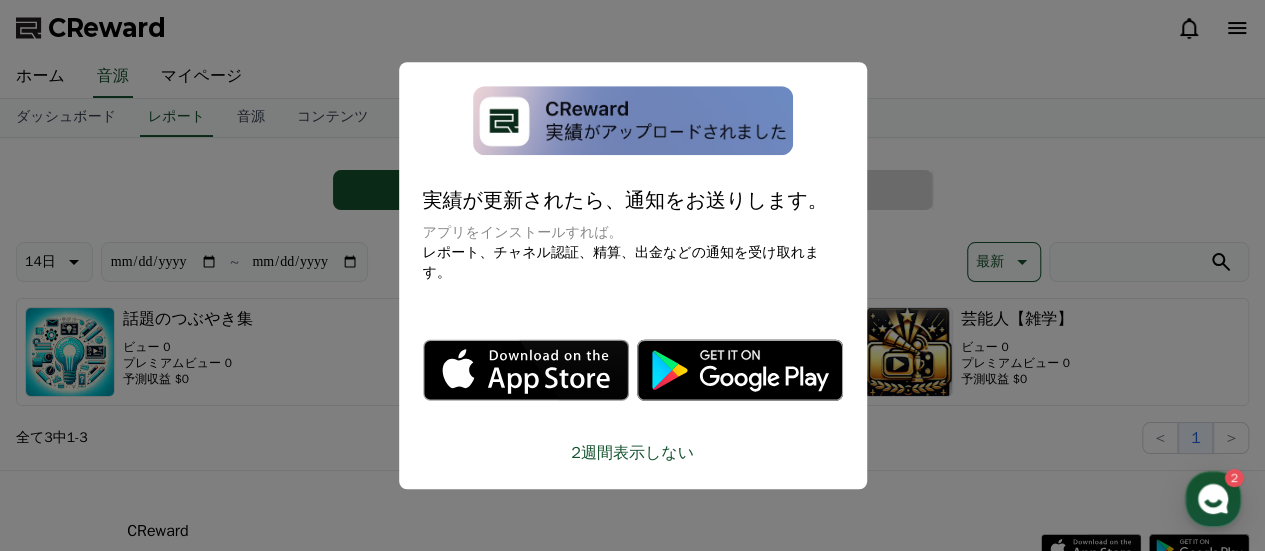 scroll, scrollTop: 0, scrollLeft: 0, axis: both 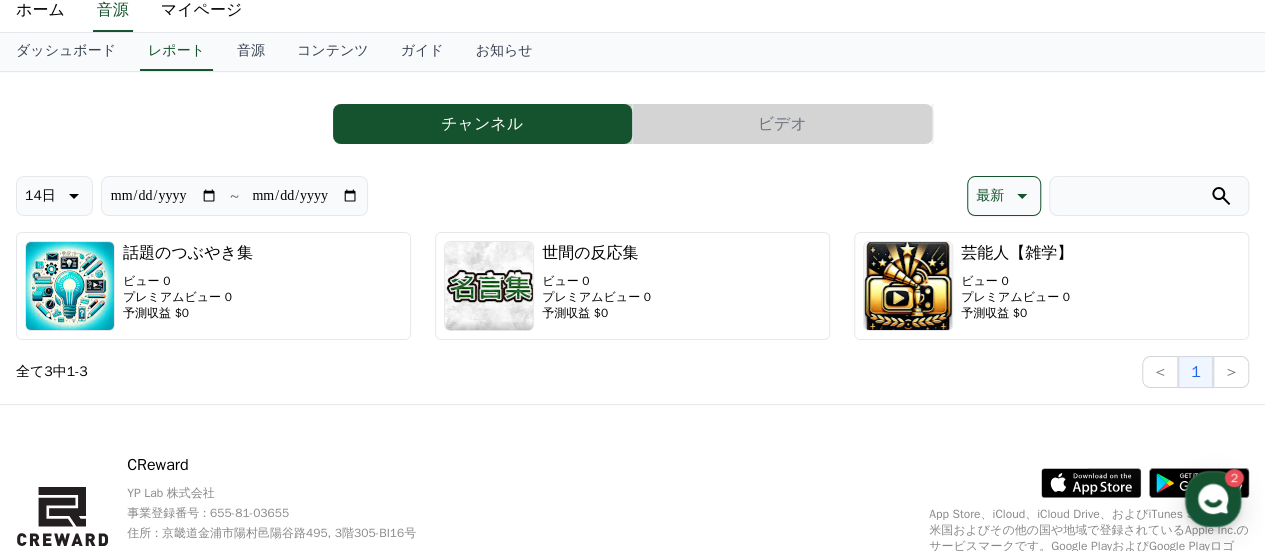 click on "ビデオ" at bounding box center [782, 124] 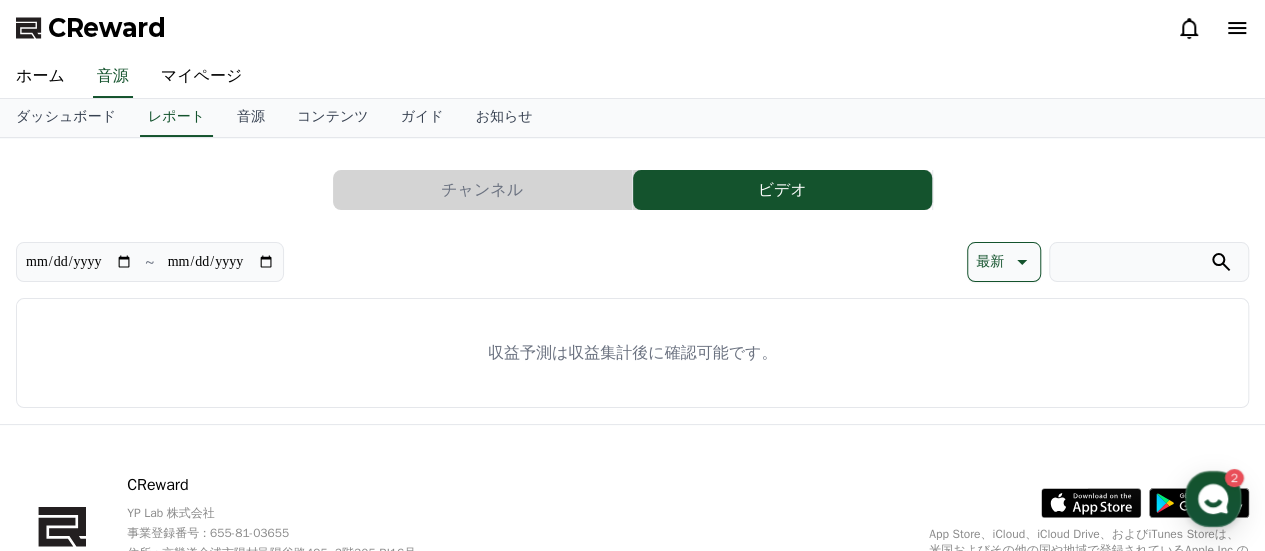 scroll, scrollTop: 0, scrollLeft: 0, axis: both 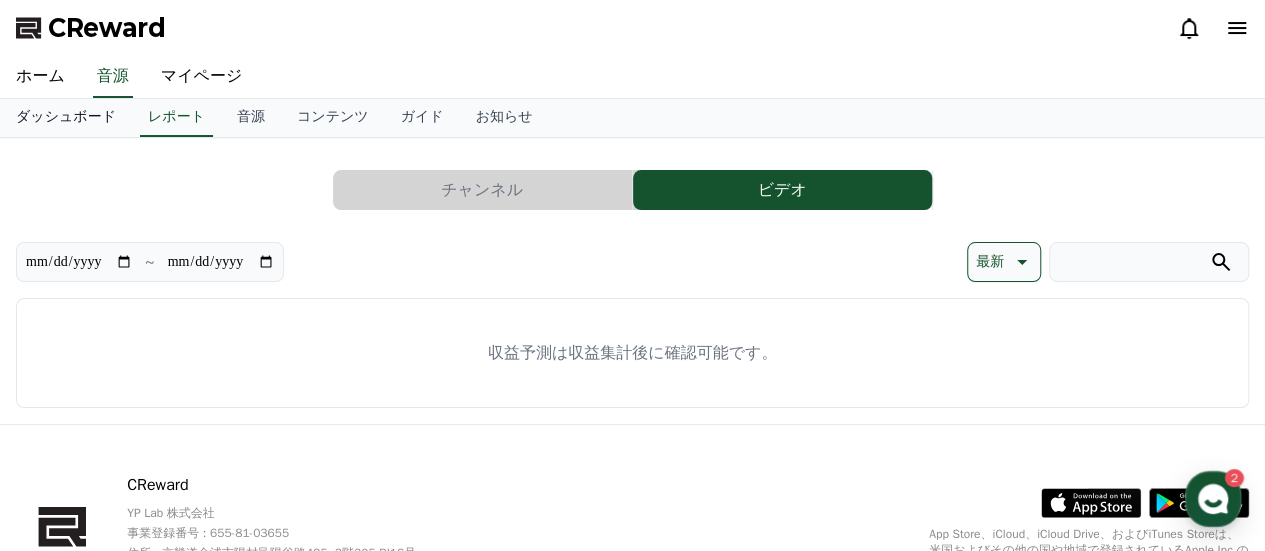 click on "ダッシュボード" at bounding box center [66, 118] 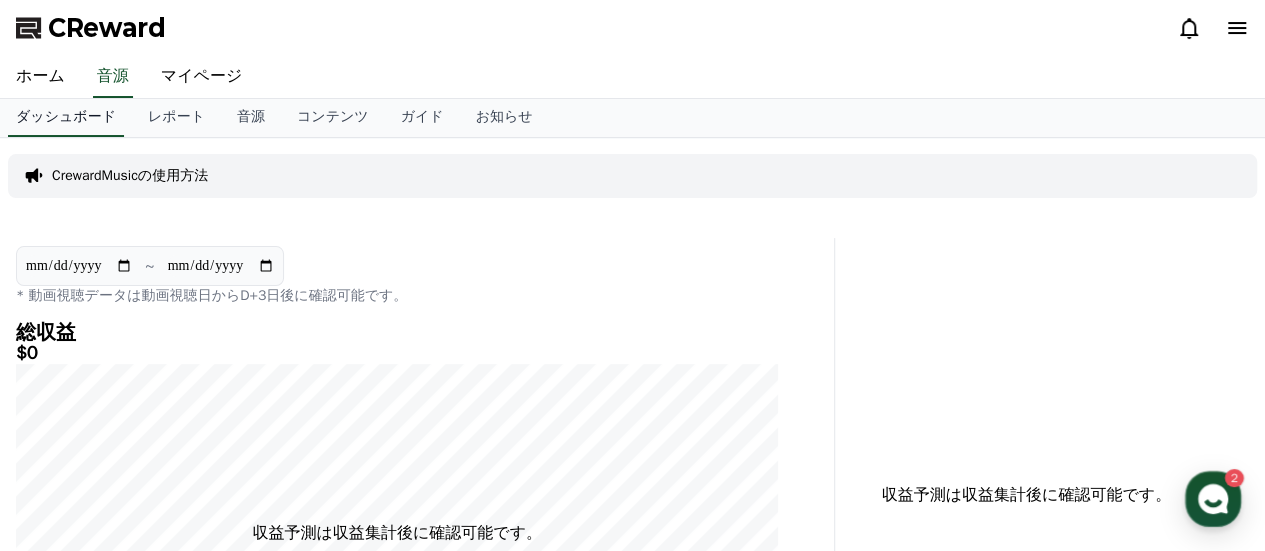 scroll, scrollTop: 0, scrollLeft: 0, axis: both 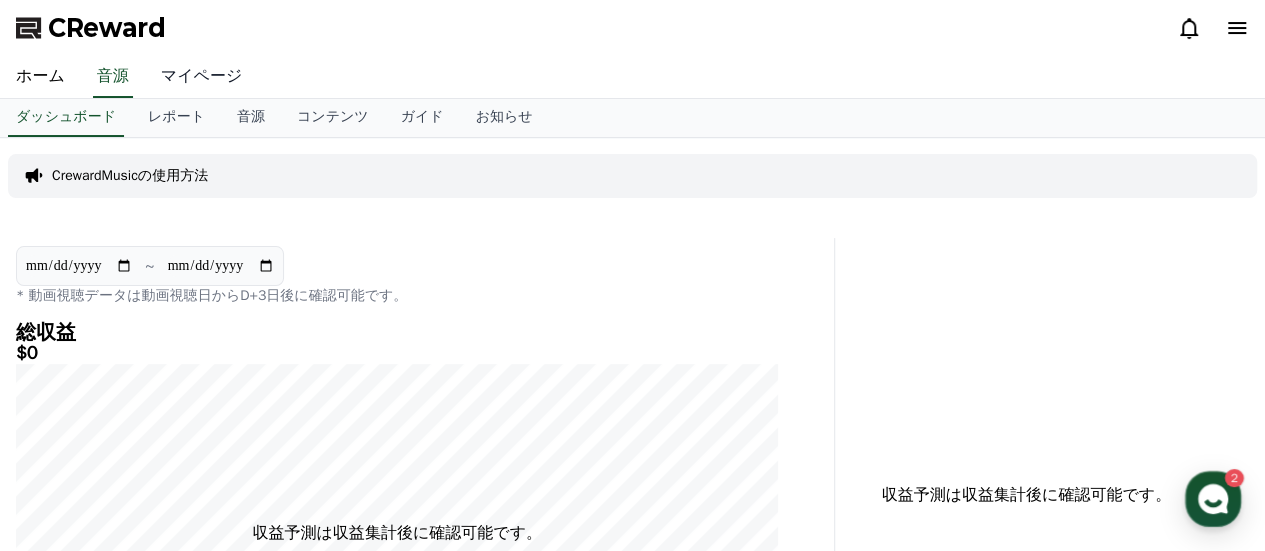 click on "マイページ" at bounding box center [202, 77] 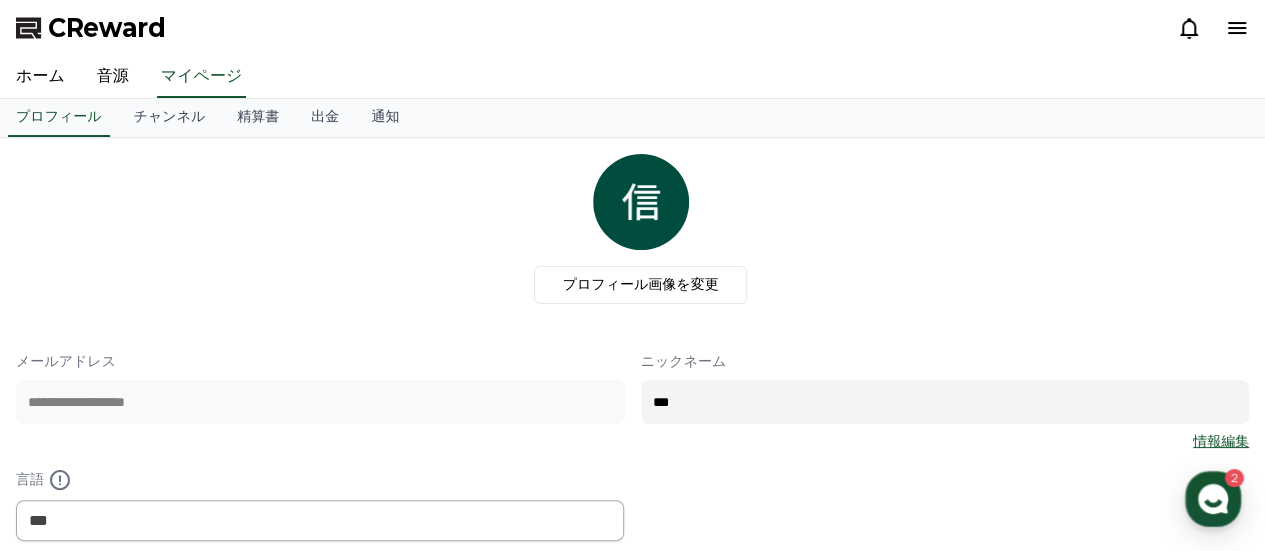scroll, scrollTop: 6, scrollLeft: 0, axis: vertical 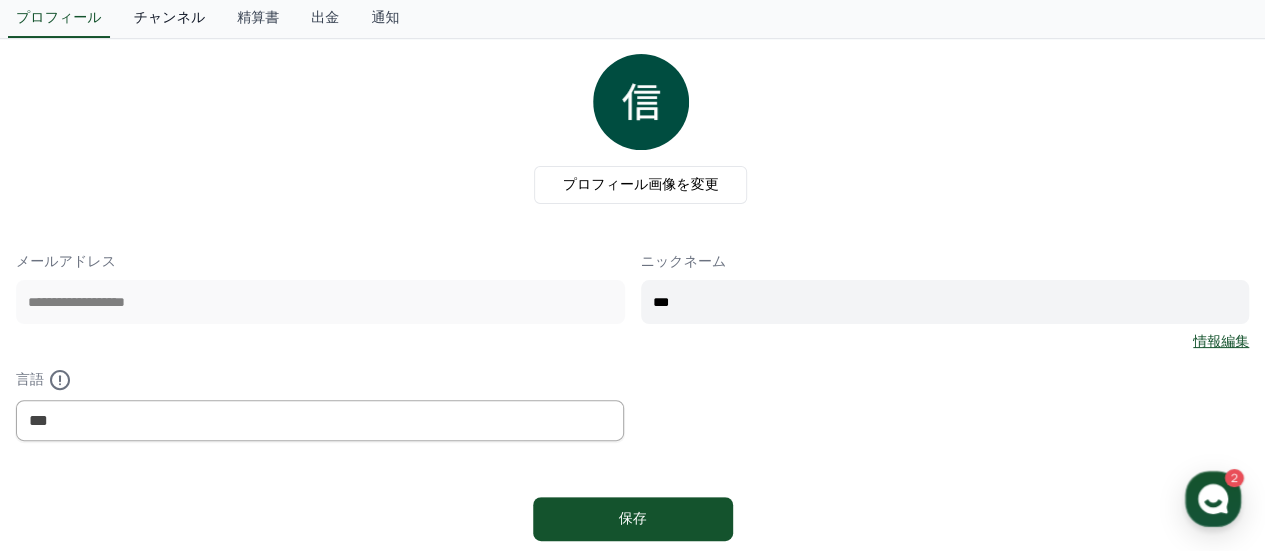 click on "チャンネル" at bounding box center [170, 19] 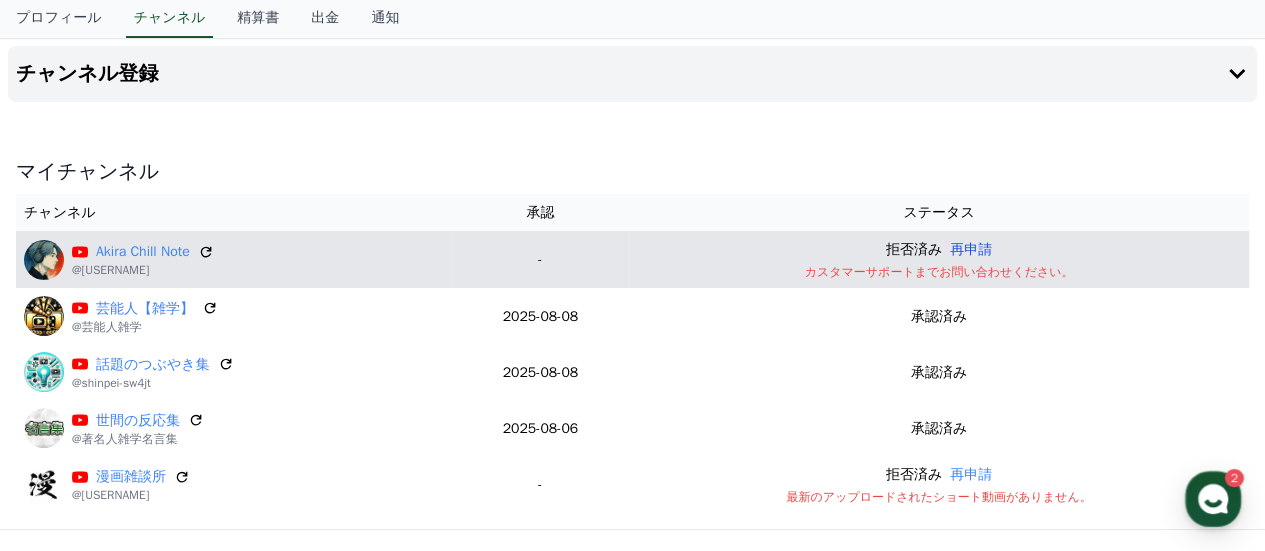 click on "再申請" at bounding box center (971, 249) 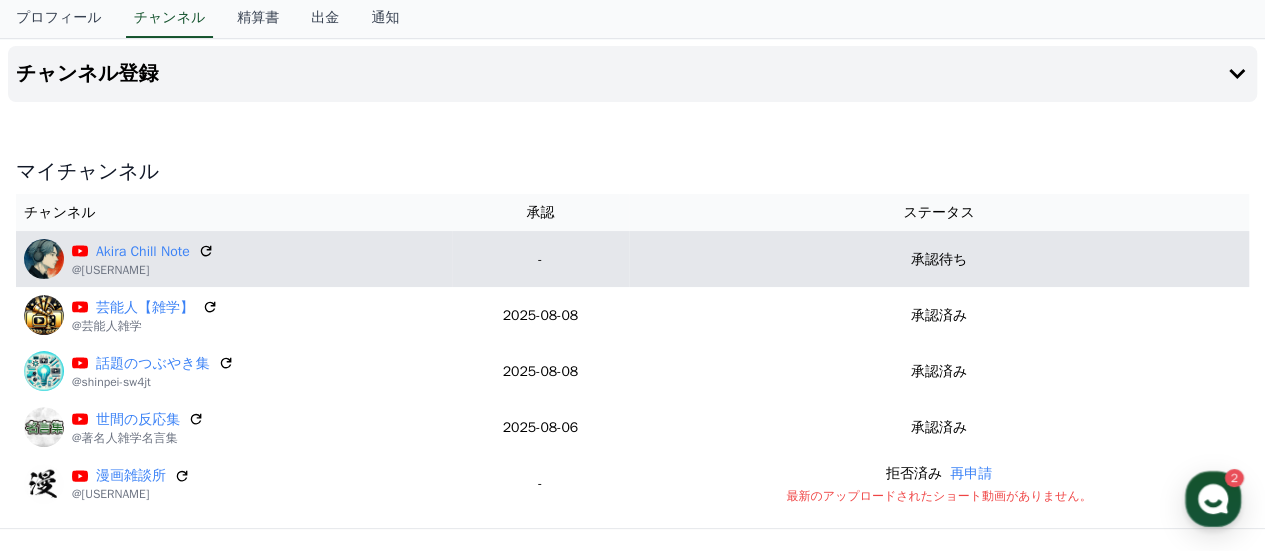 click on "プロフィール チャンネル 精算書 出金 通知" at bounding box center [632, 19] 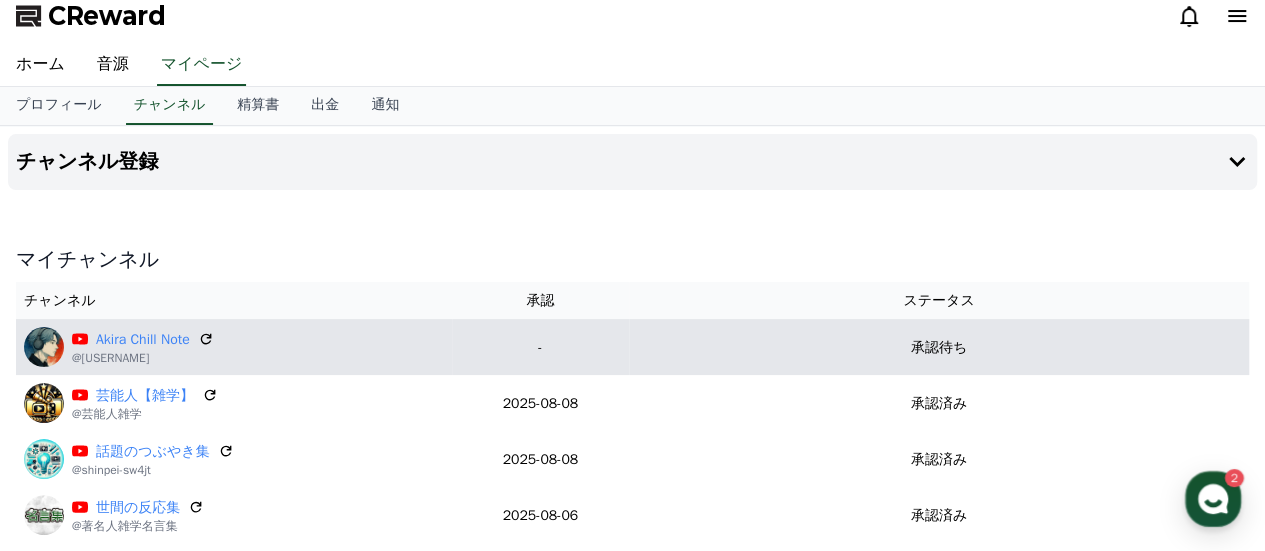 scroll, scrollTop: 0, scrollLeft: 0, axis: both 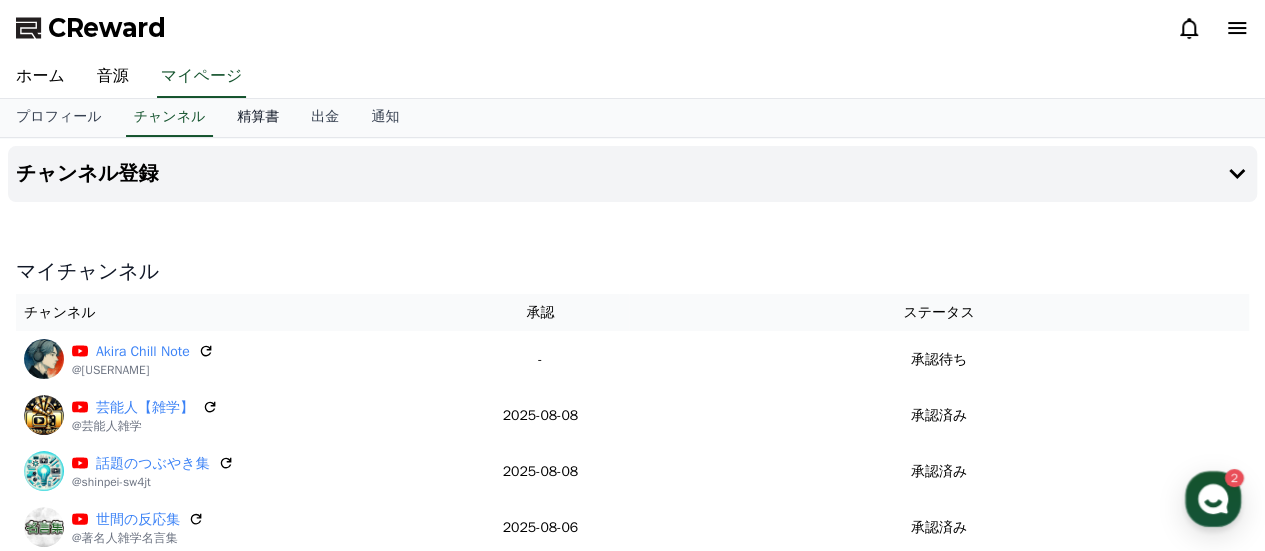 click on "精算書" at bounding box center [258, 118] 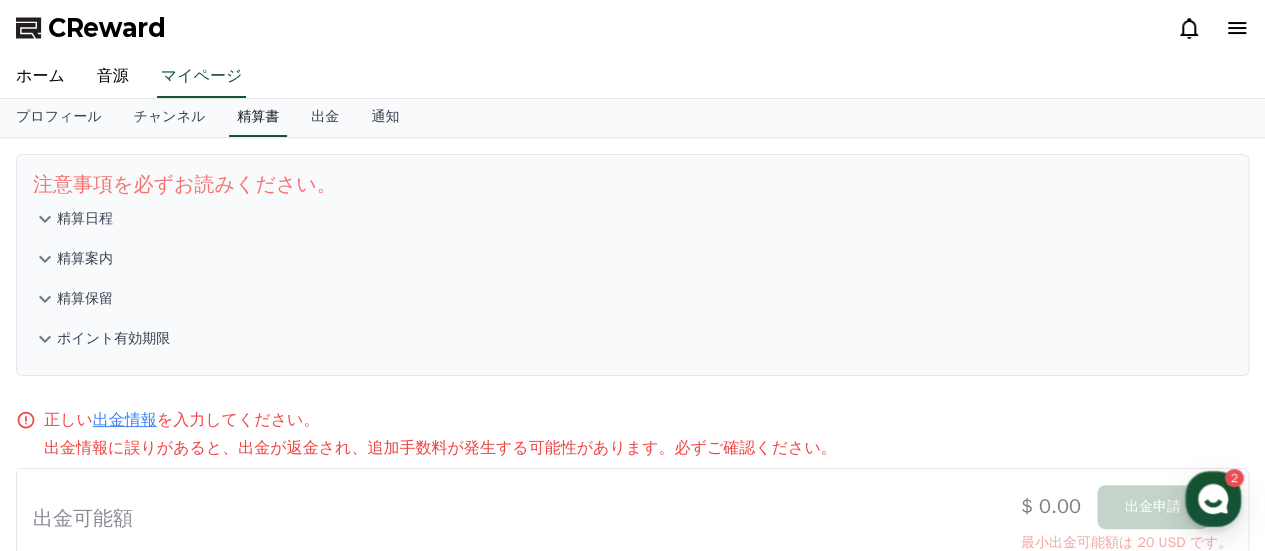 scroll, scrollTop: 0, scrollLeft: 0, axis: both 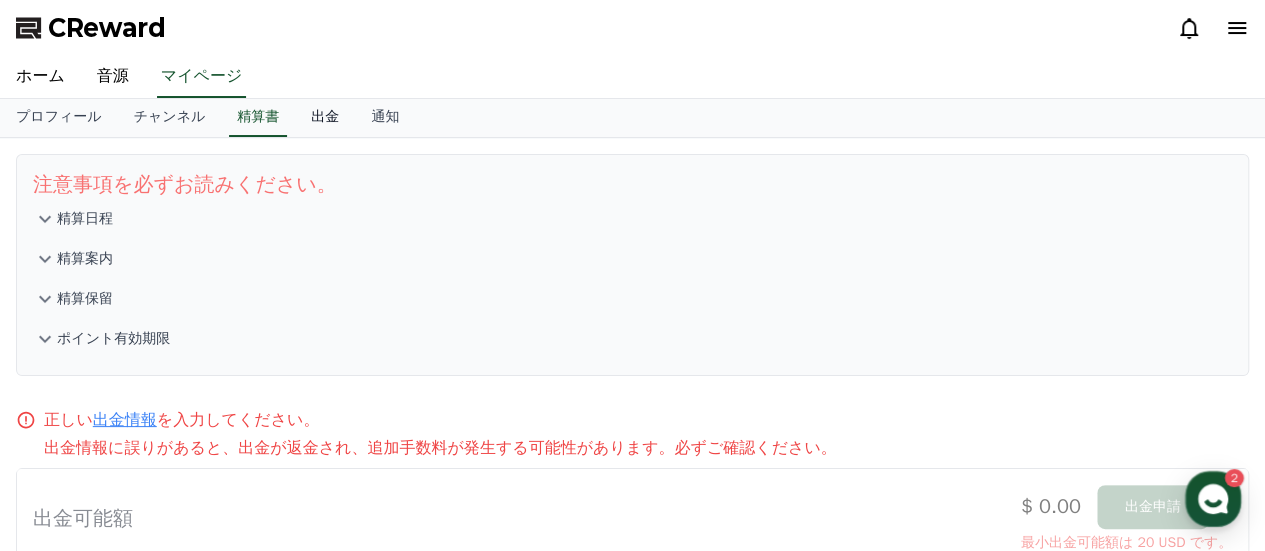 click on "出金" at bounding box center (325, 118) 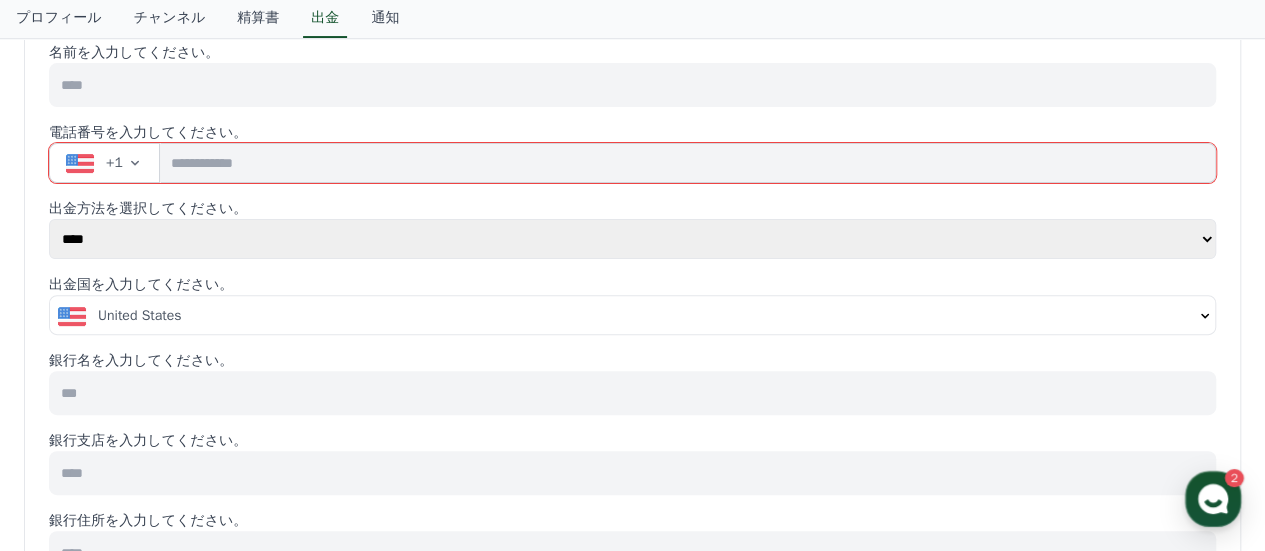 scroll, scrollTop: 0, scrollLeft: 0, axis: both 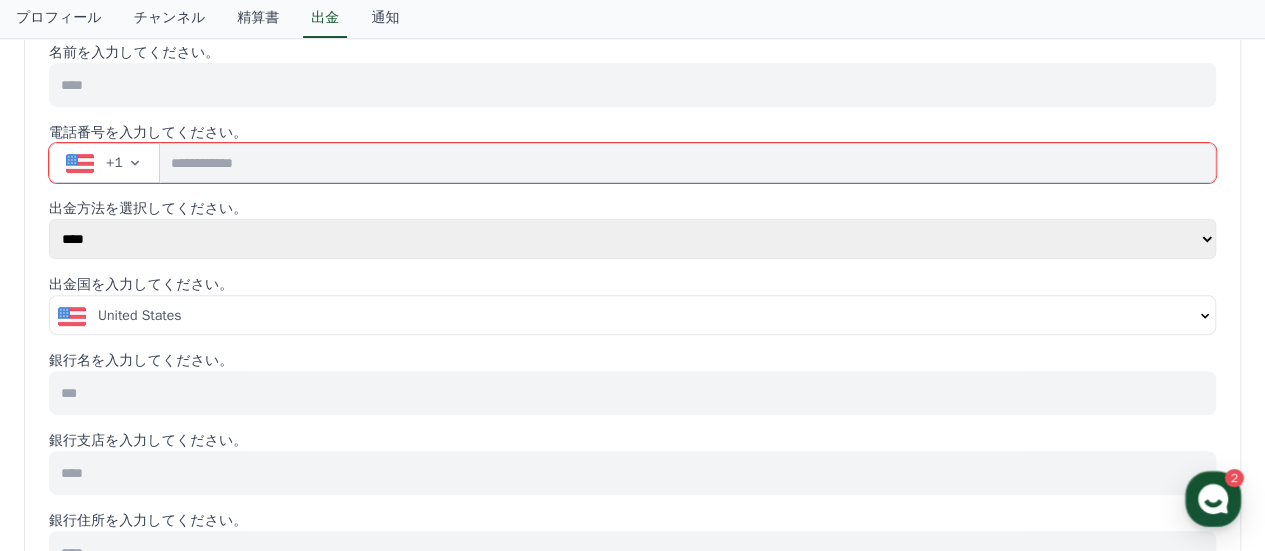 click 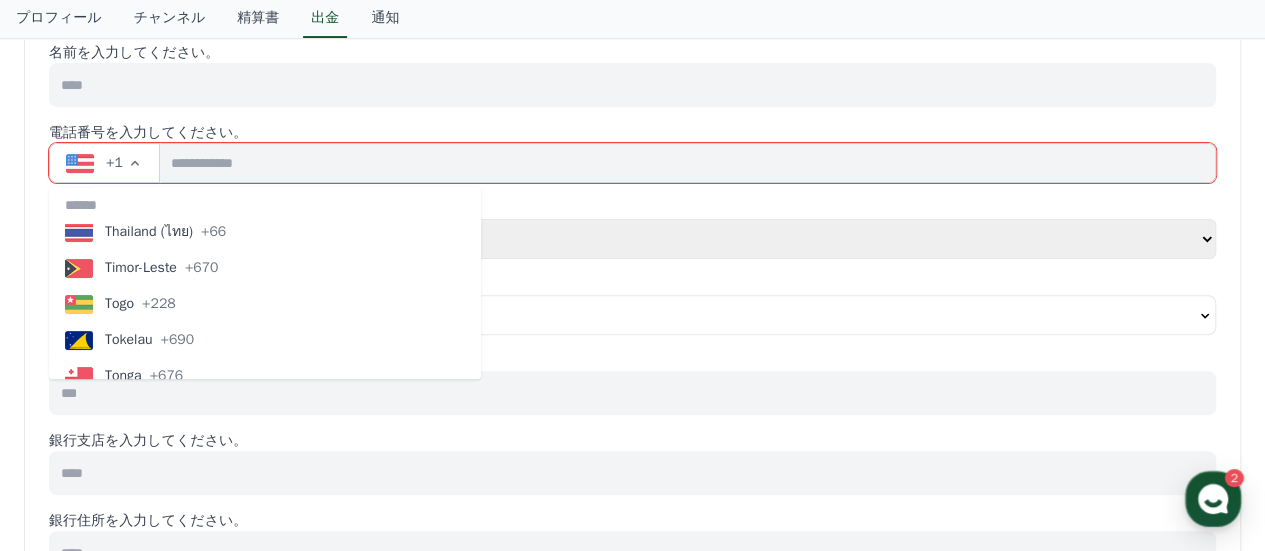 scroll, scrollTop: 7728, scrollLeft: 0, axis: vertical 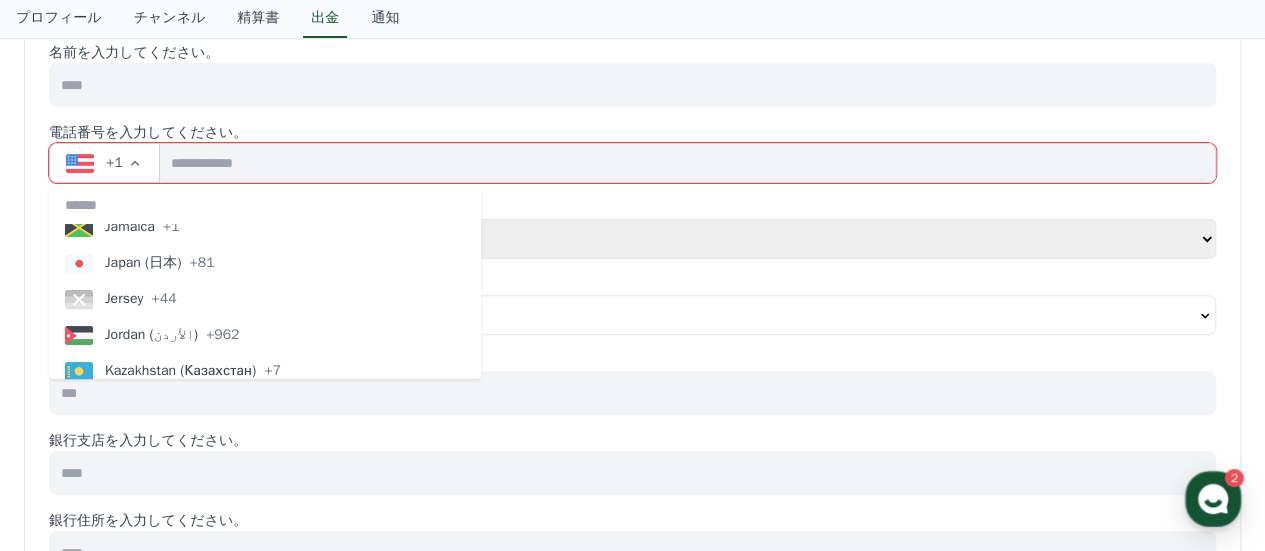 click on "Japan (日本)
+81" at bounding box center (265, 263) 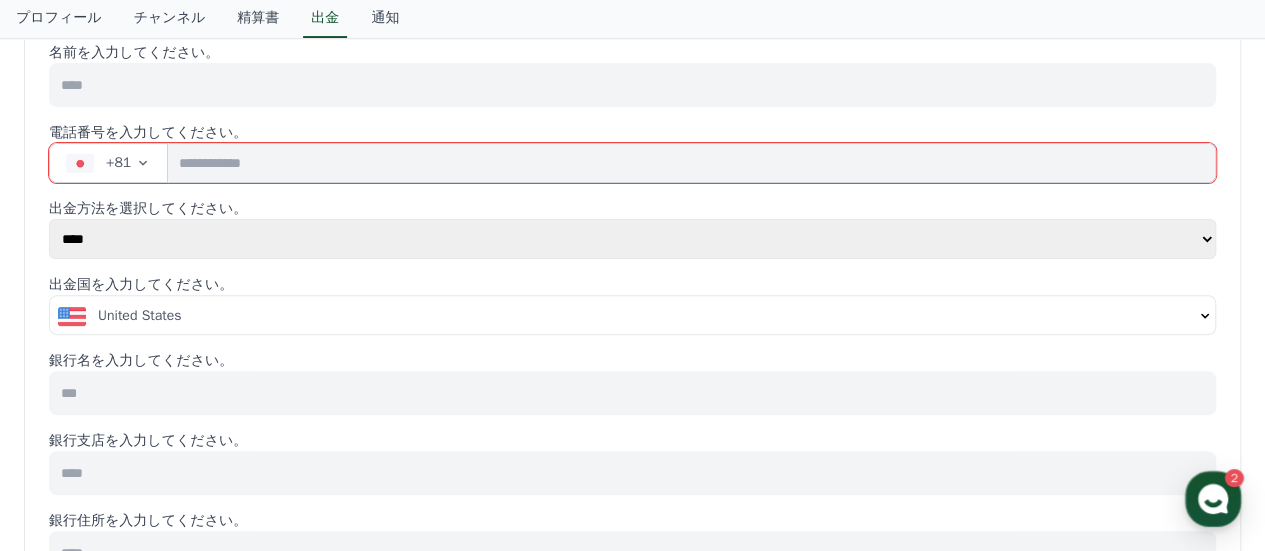 click at bounding box center [692, 163] 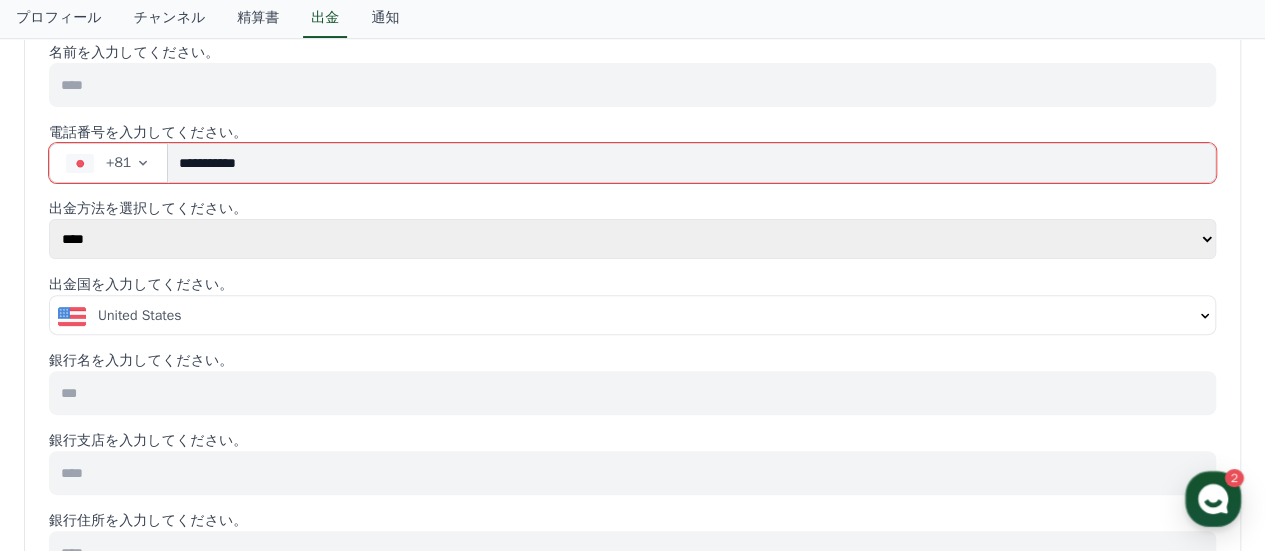 type on "*****" 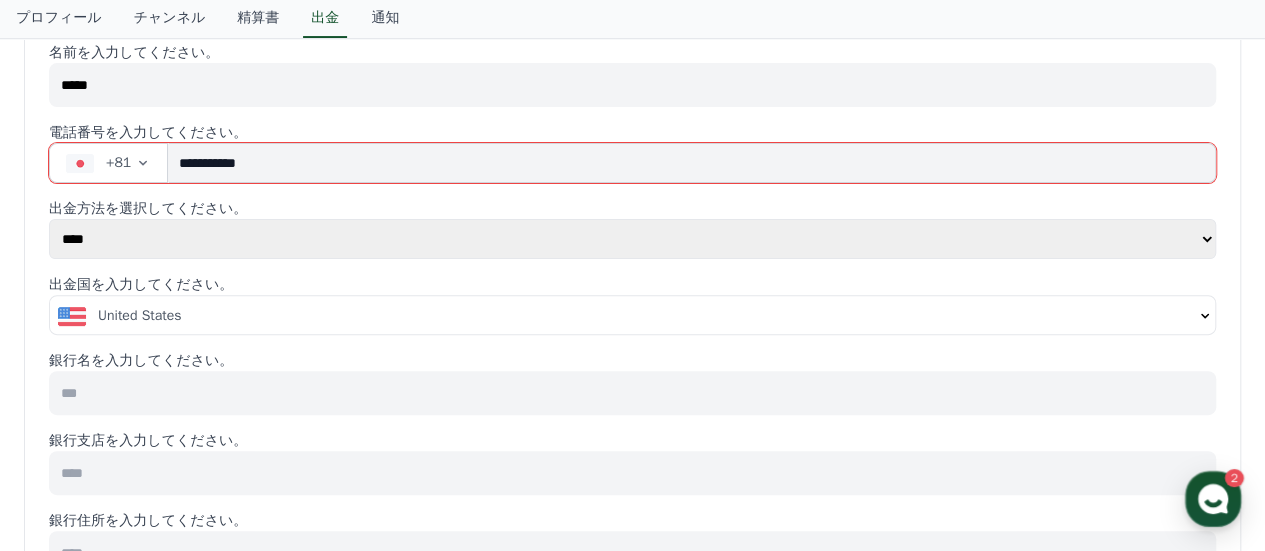 type on "**********" 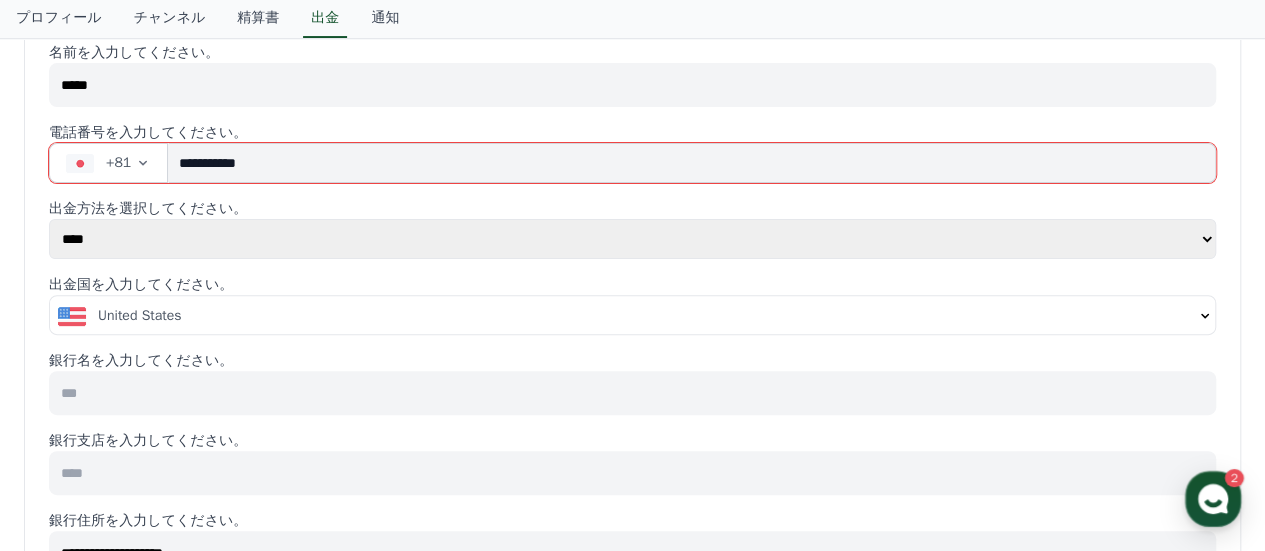type on "*******" 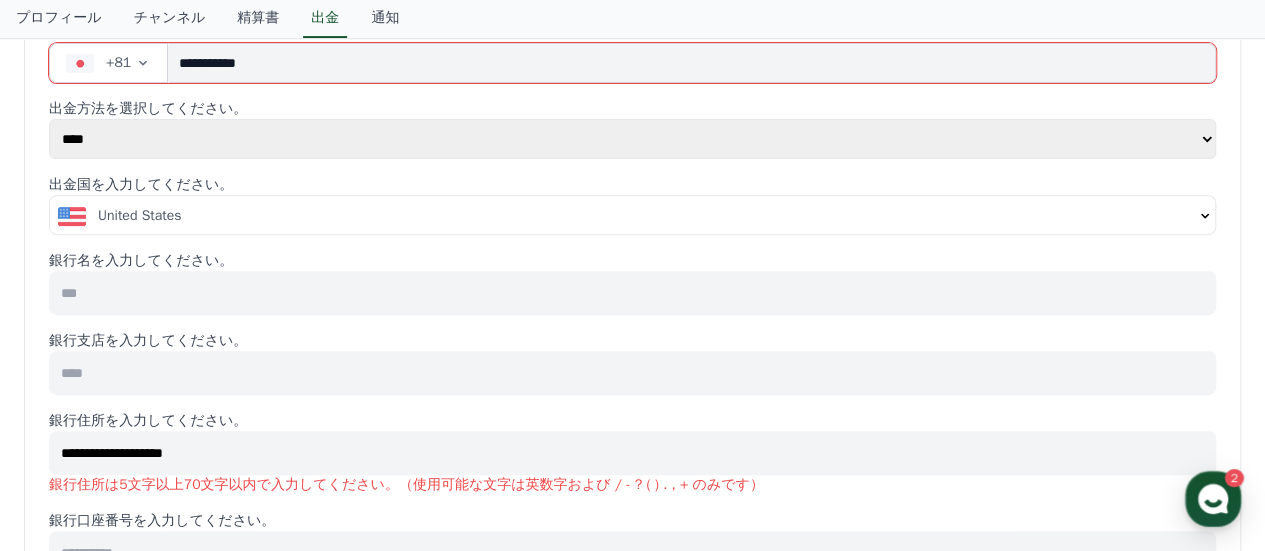click on "United States" at bounding box center [625, 216] 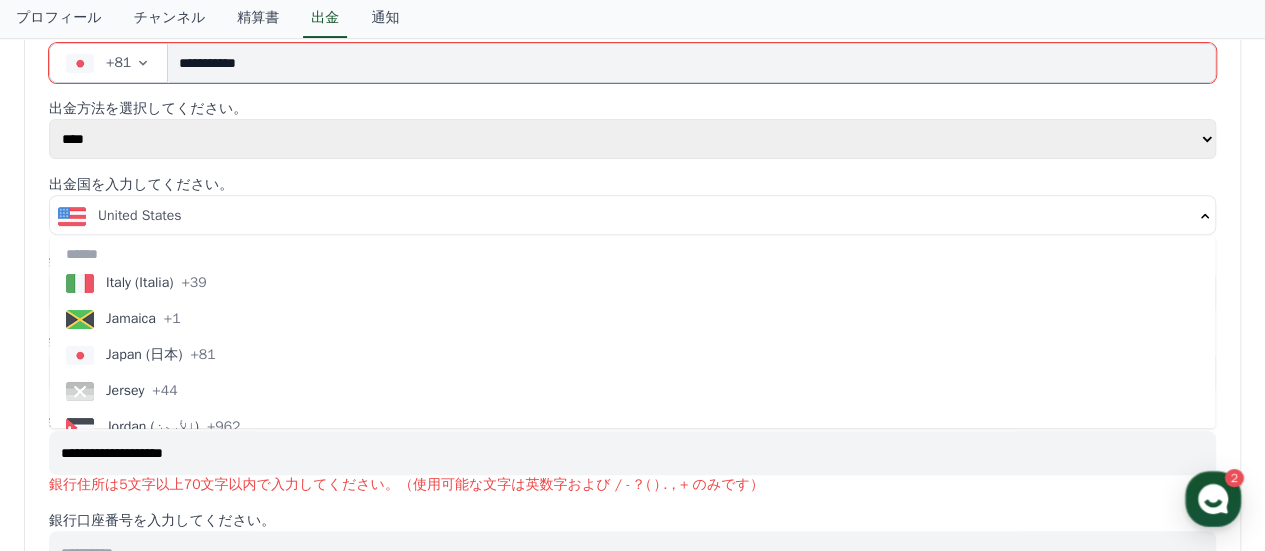 scroll, scrollTop: 3828, scrollLeft: 0, axis: vertical 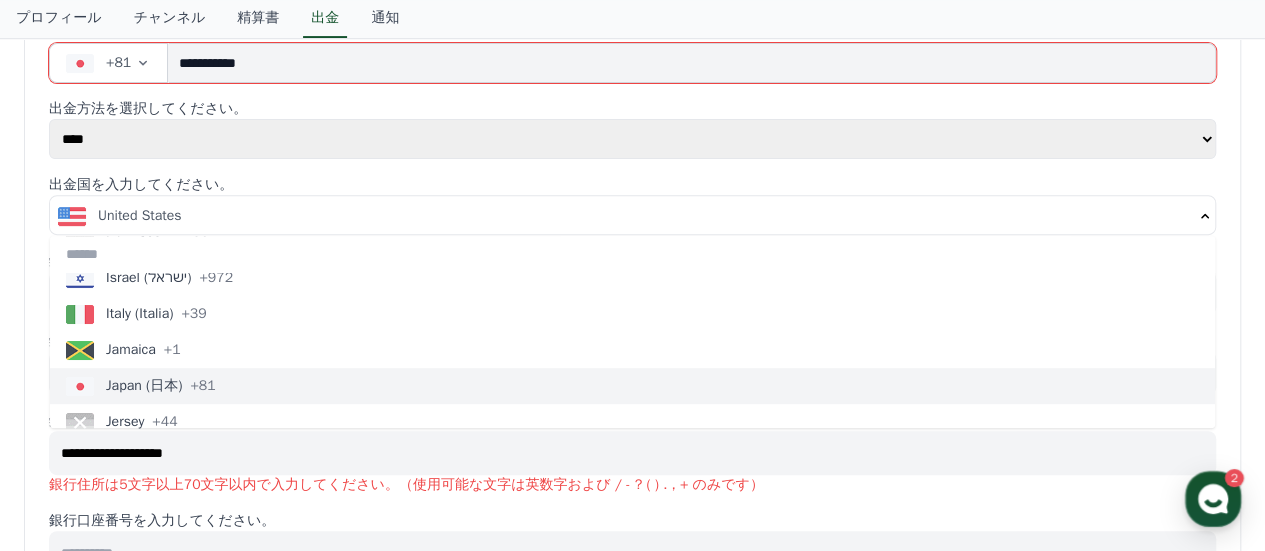 click on "+81" at bounding box center [202, 386] 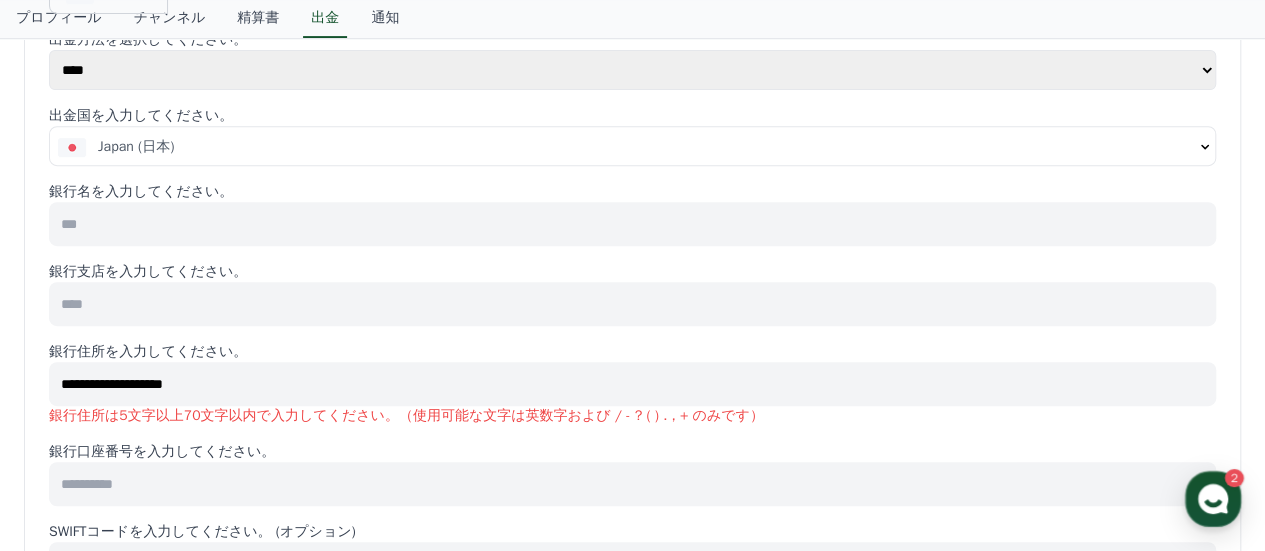 scroll, scrollTop: 400, scrollLeft: 0, axis: vertical 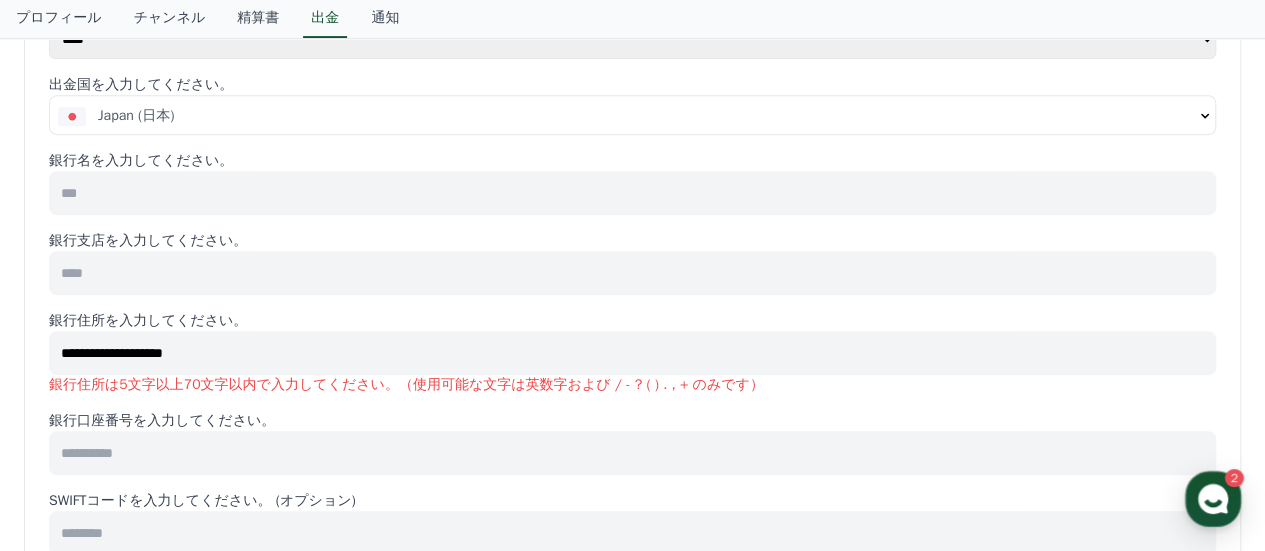 click at bounding box center (632, 193) 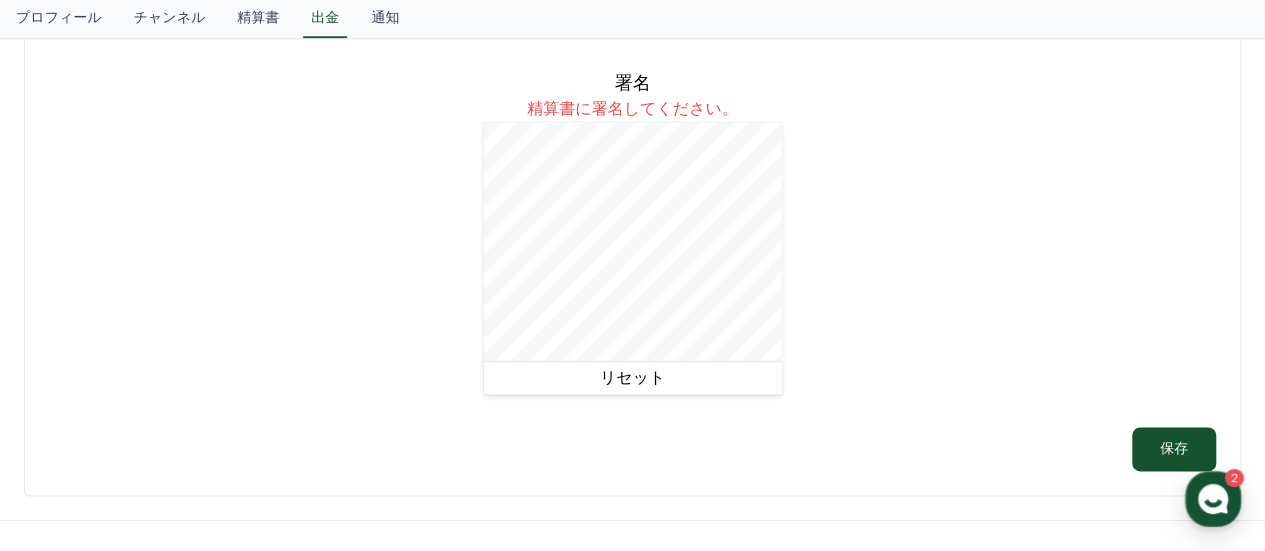 scroll, scrollTop: 1300, scrollLeft: 0, axis: vertical 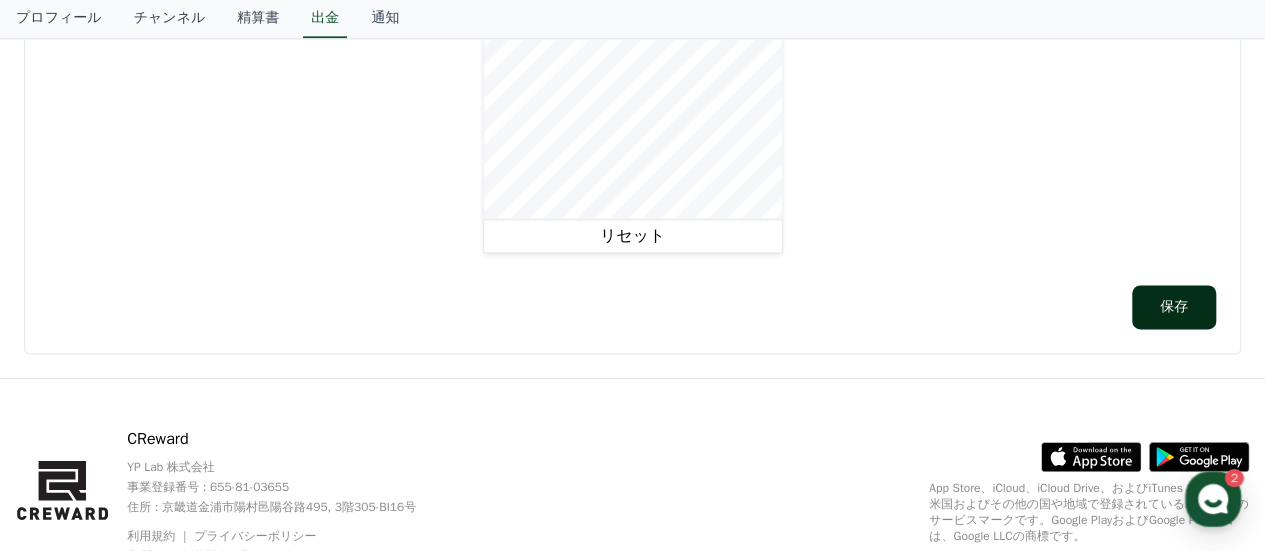 click on "保存" at bounding box center (1174, 307) 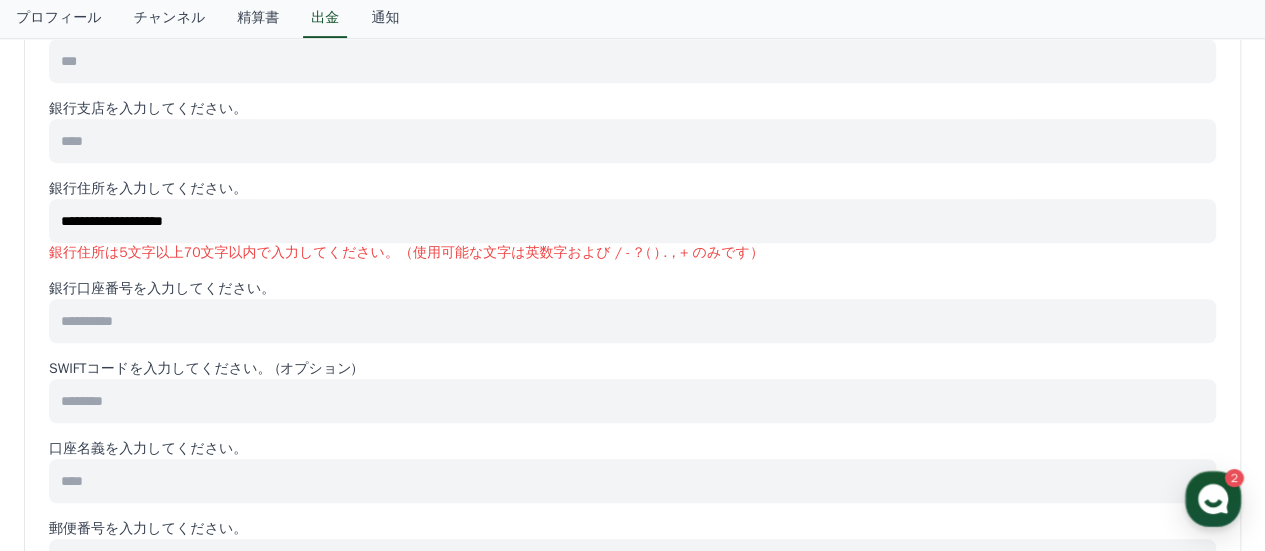scroll, scrollTop: 500, scrollLeft: 0, axis: vertical 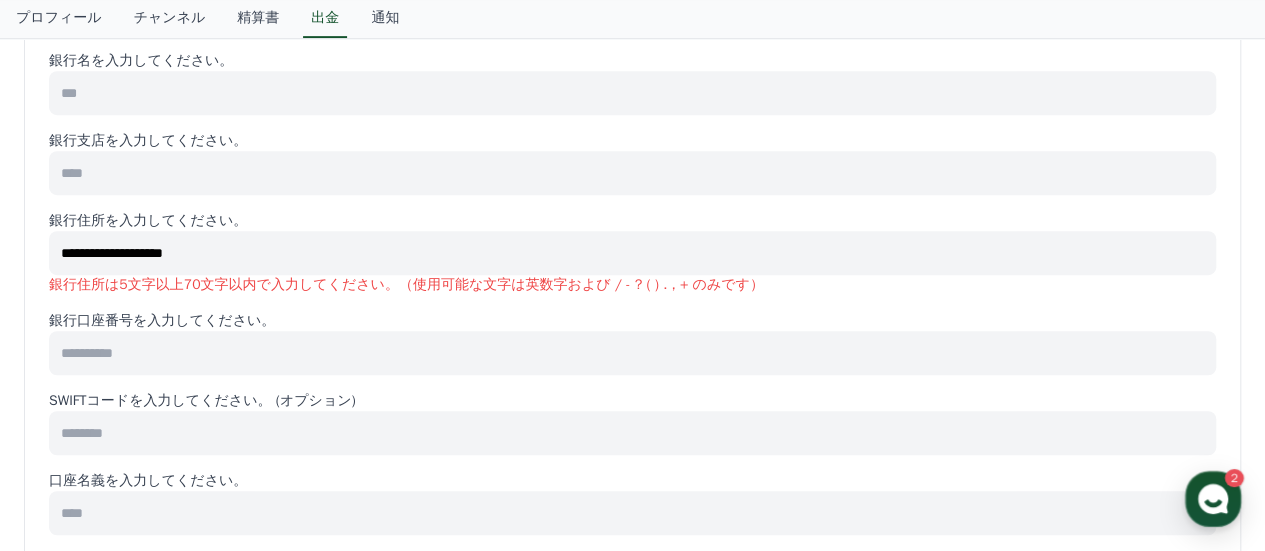 drag, startPoint x: 66, startPoint y: 249, endPoint x: 382, endPoint y: 254, distance: 316.03955 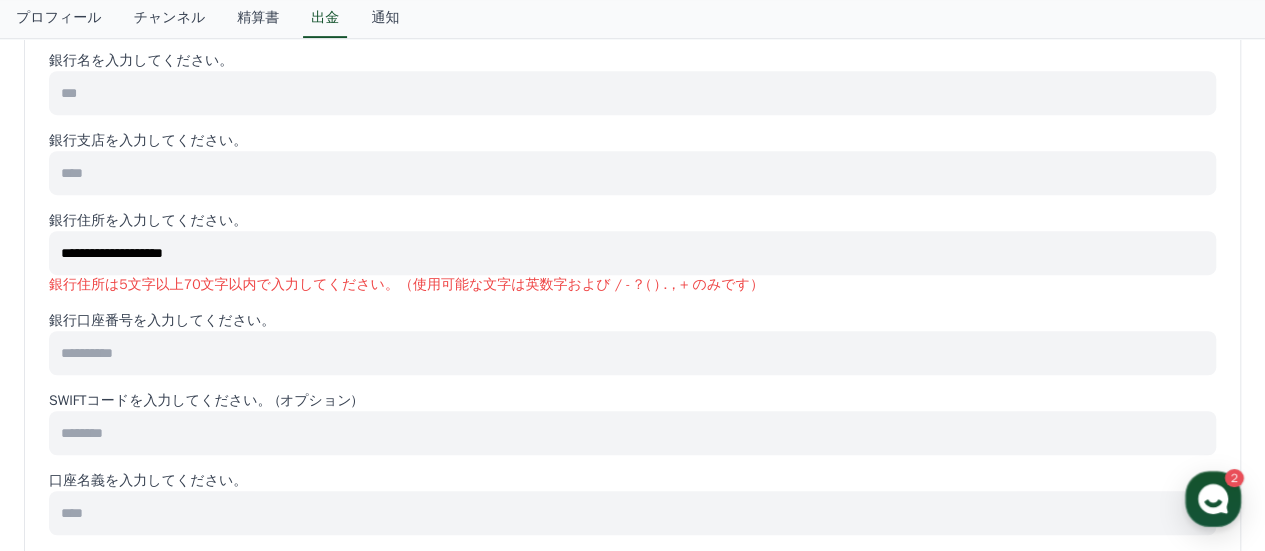 click on "**********" at bounding box center (632, 253) 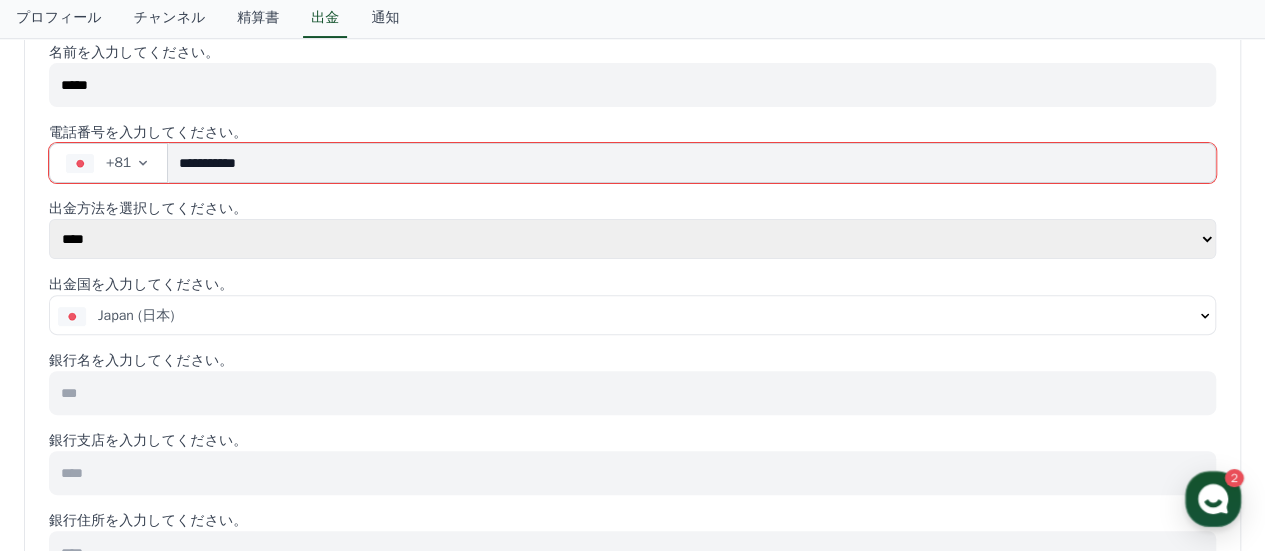 scroll, scrollTop: 0, scrollLeft: 0, axis: both 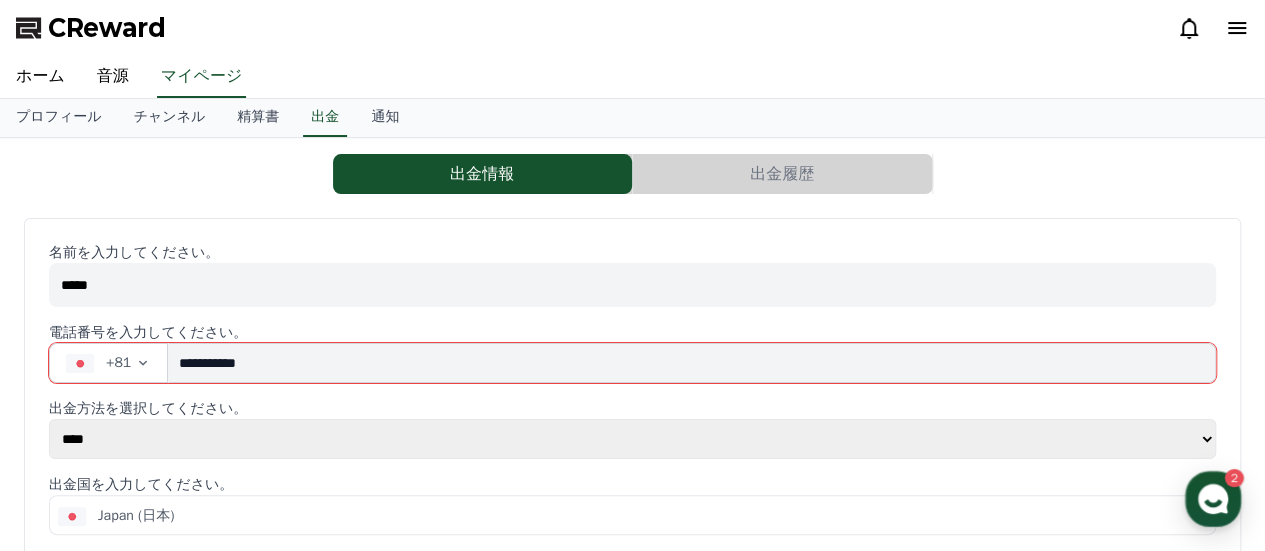 type 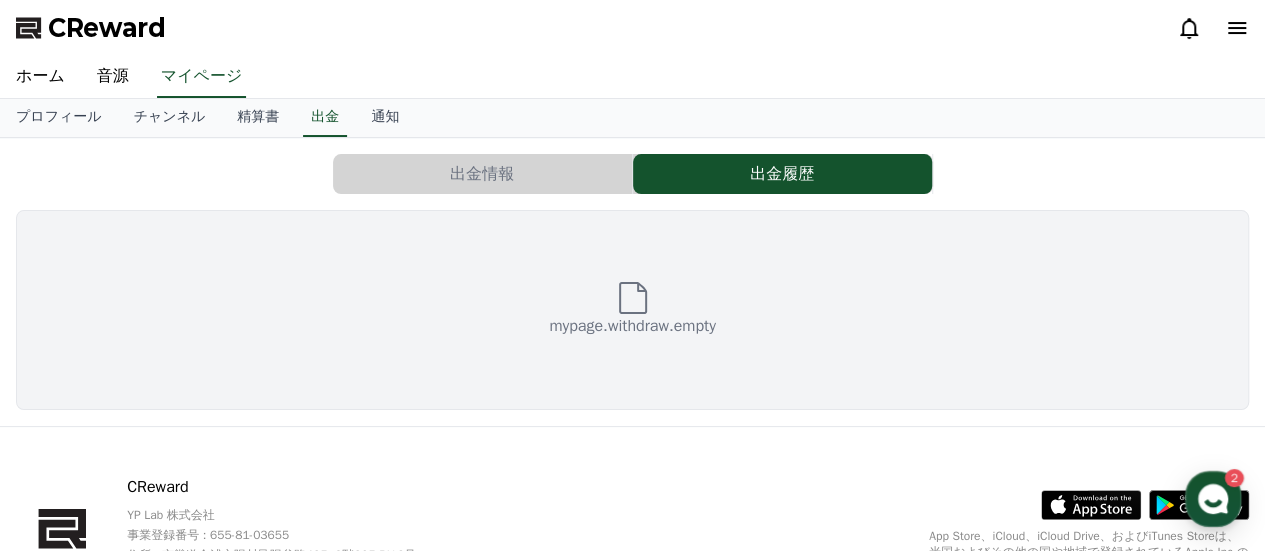 click on "出金情報" at bounding box center (482, 174) 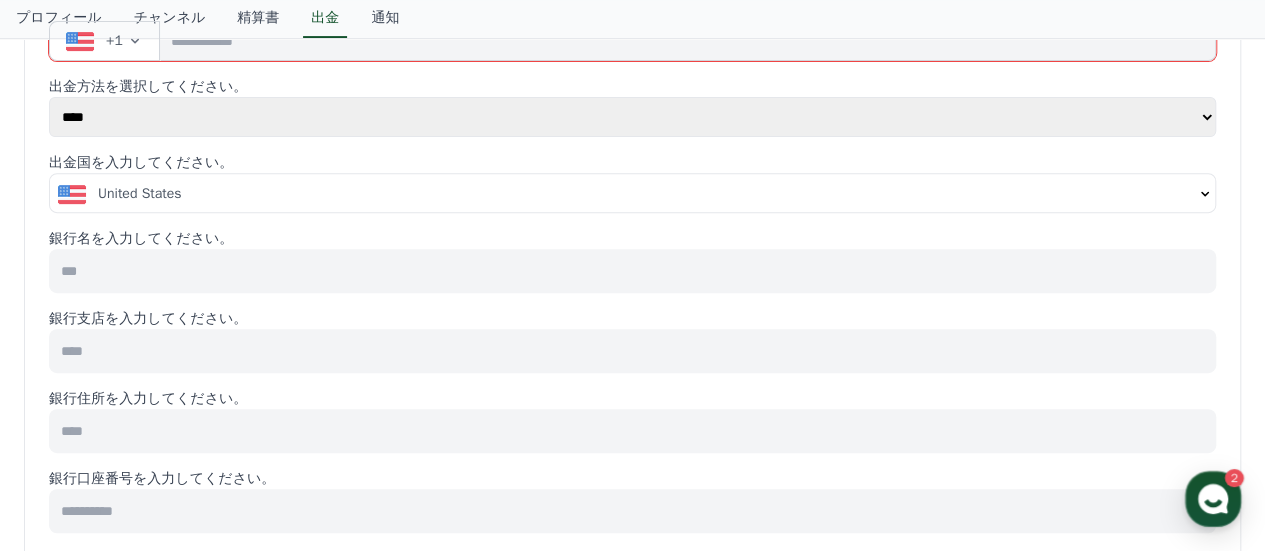 scroll, scrollTop: 200, scrollLeft: 0, axis: vertical 